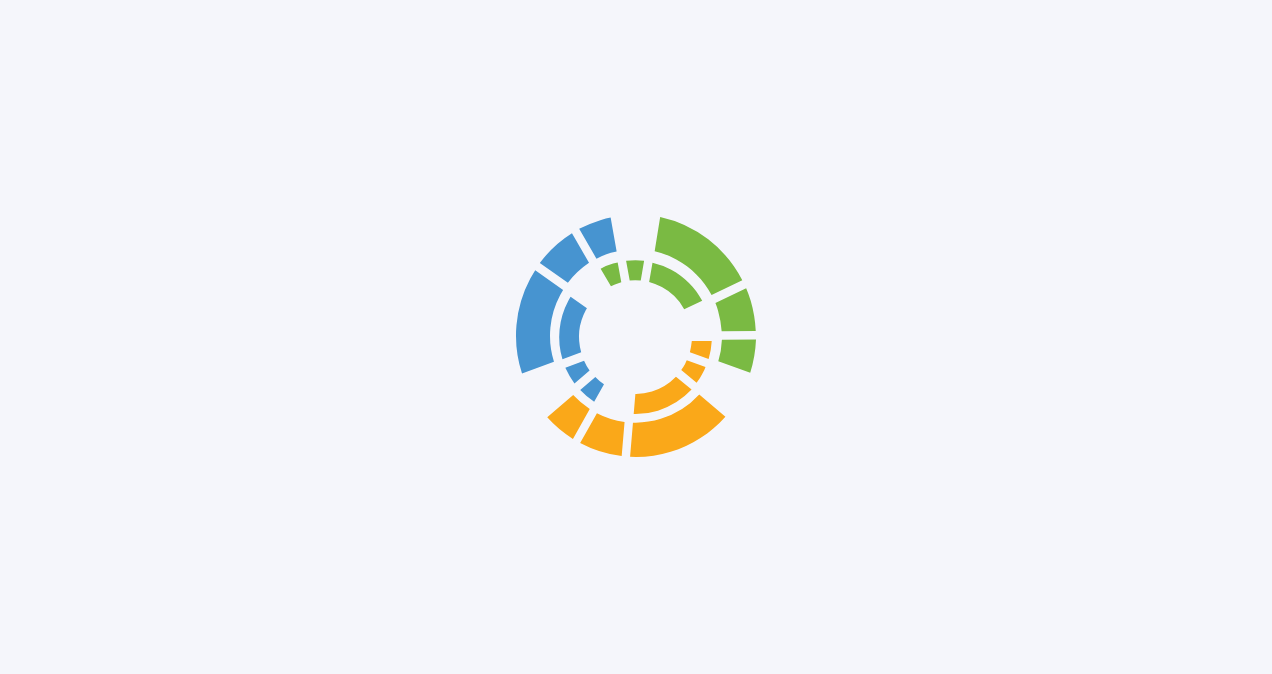 scroll, scrollTop: 0, scrollLeft: 0, axis: both 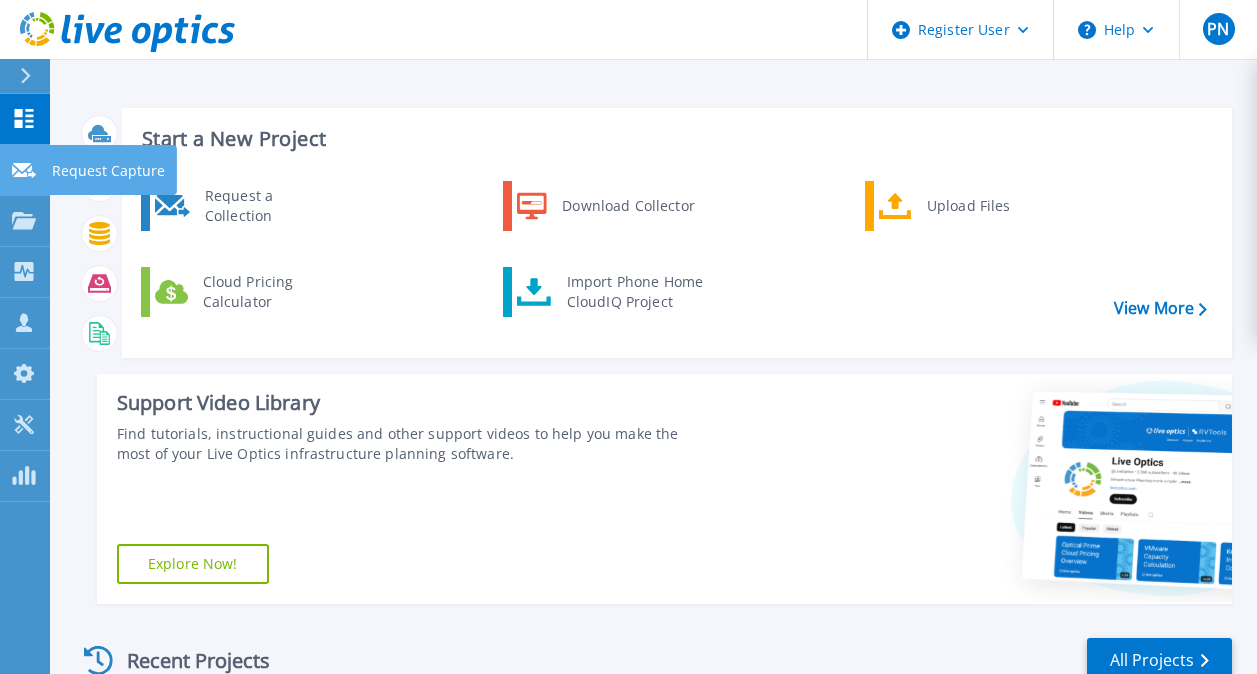 click on "Request Capture Request Capture" at bounding box center (25, 170) 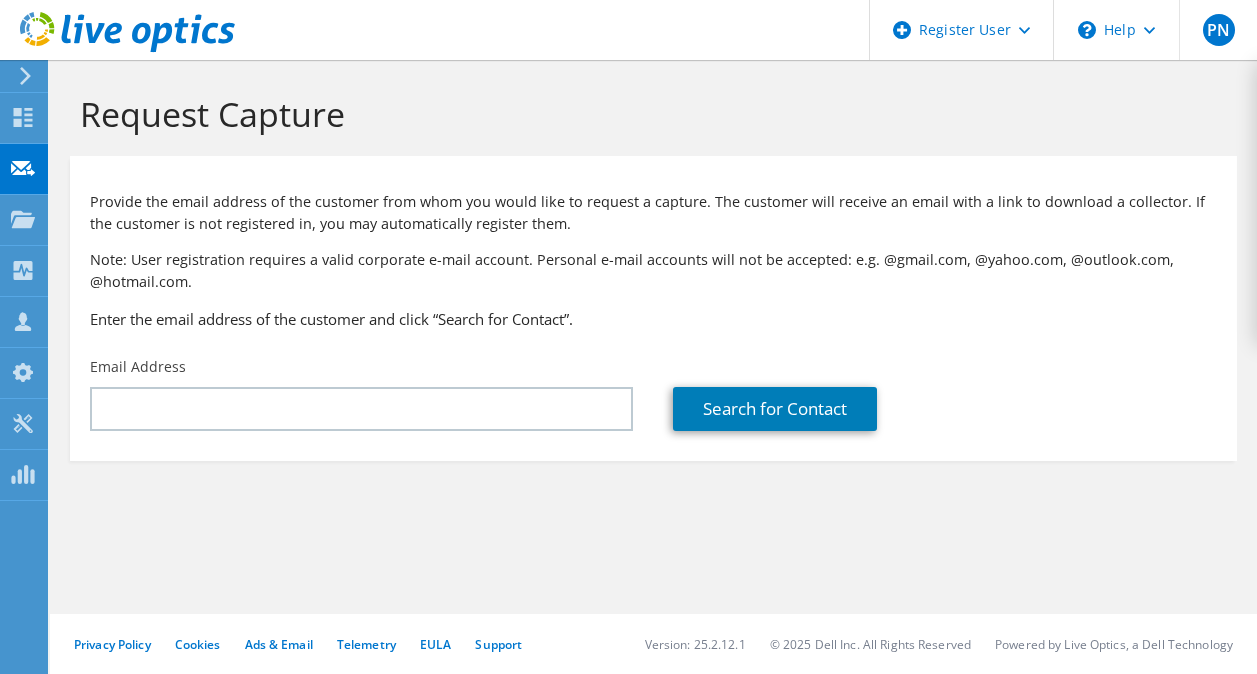 scroll, scrollTop: 0, scrollLeft: 0, axis: both 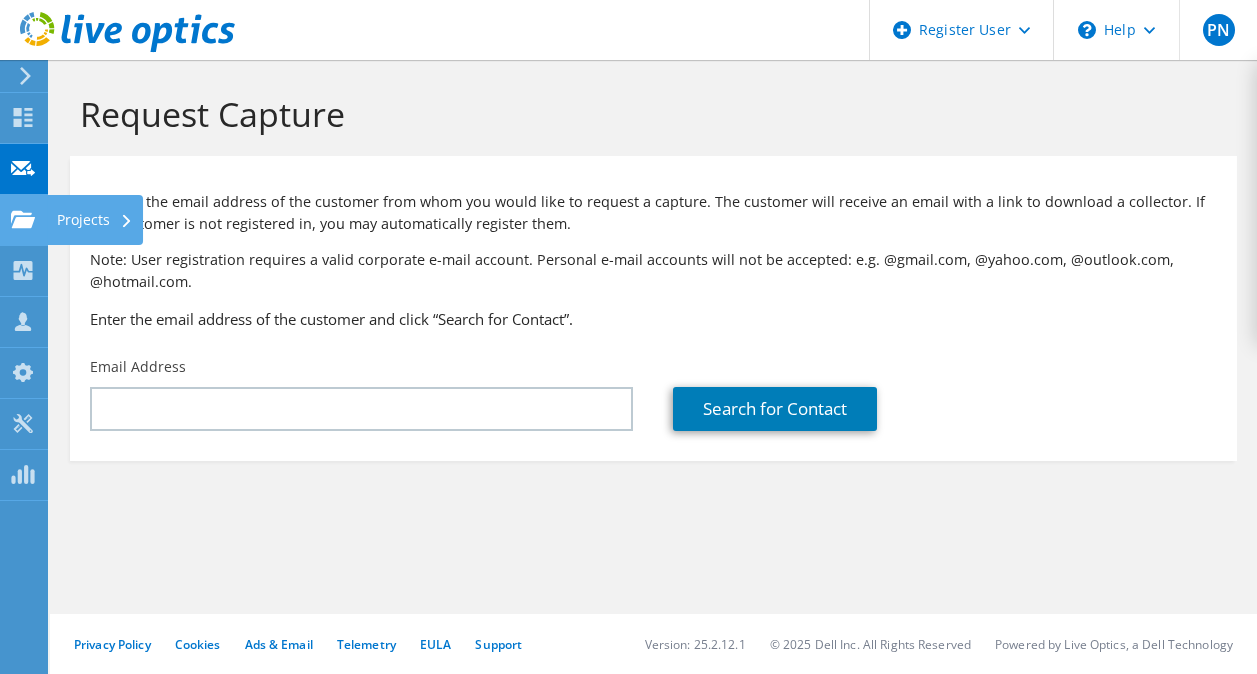 click on "Projects" at bounding box center [95, 220] 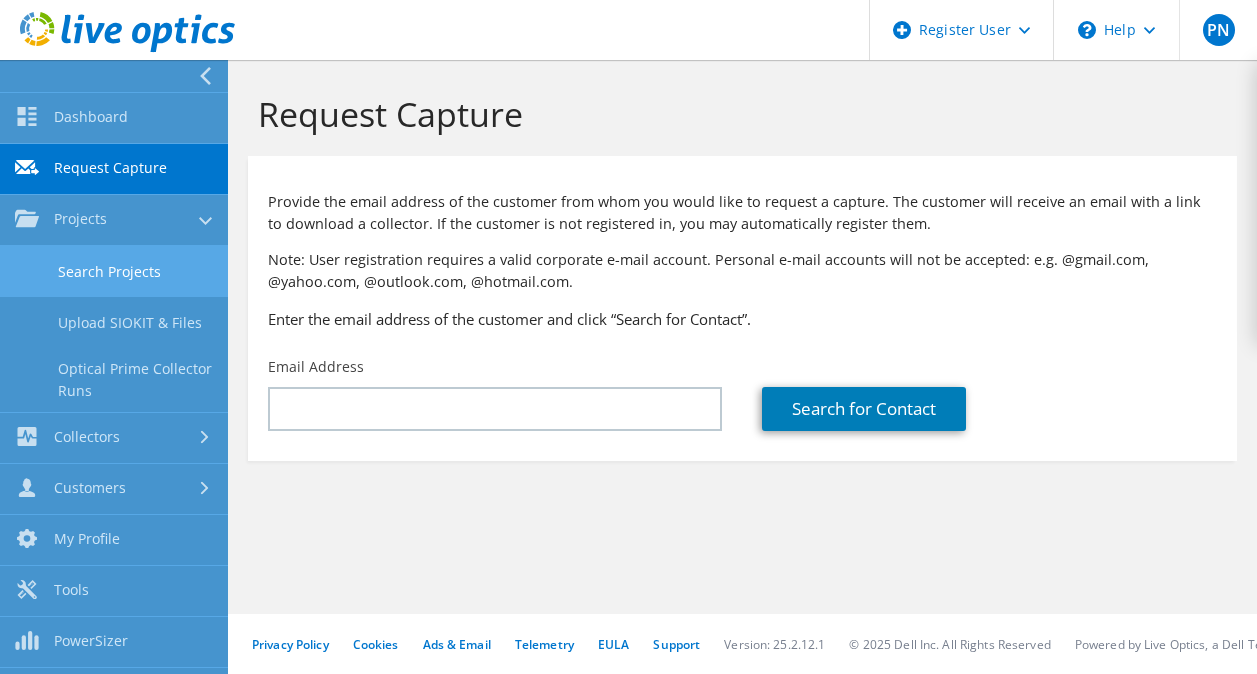 click on "Search Projects" at bounding box center [114, 271] 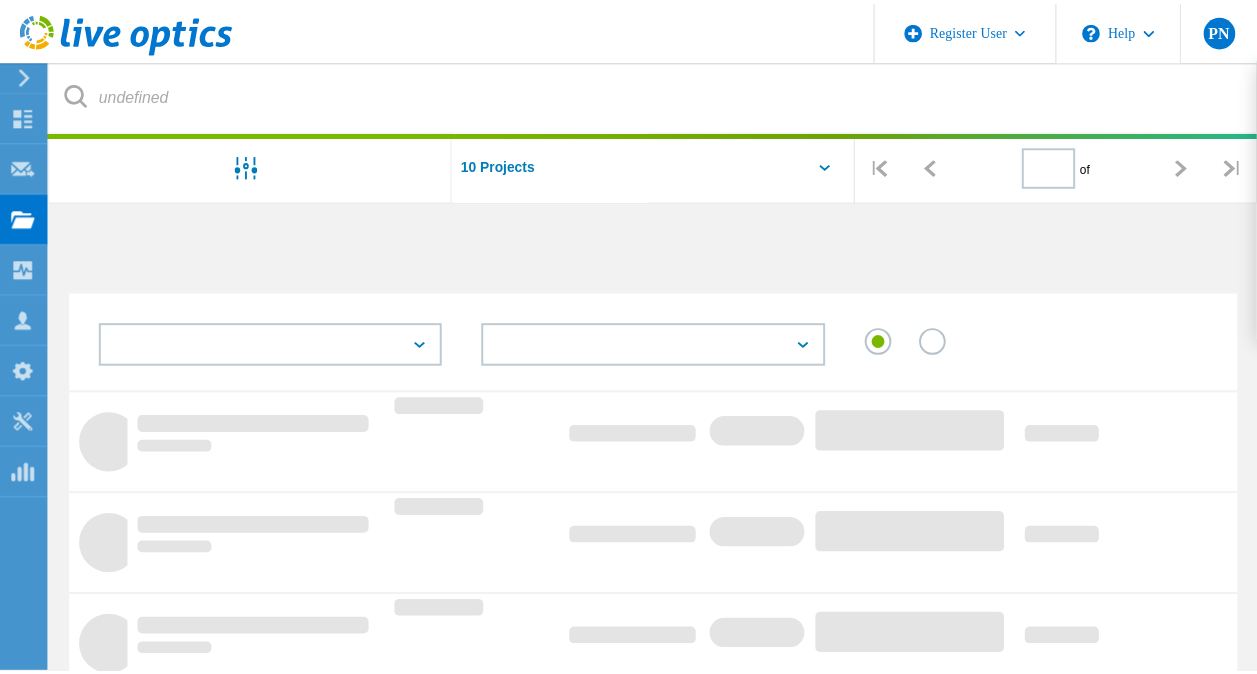 scroll, scrollTop: 0, scrollLeft: 0, axis: both 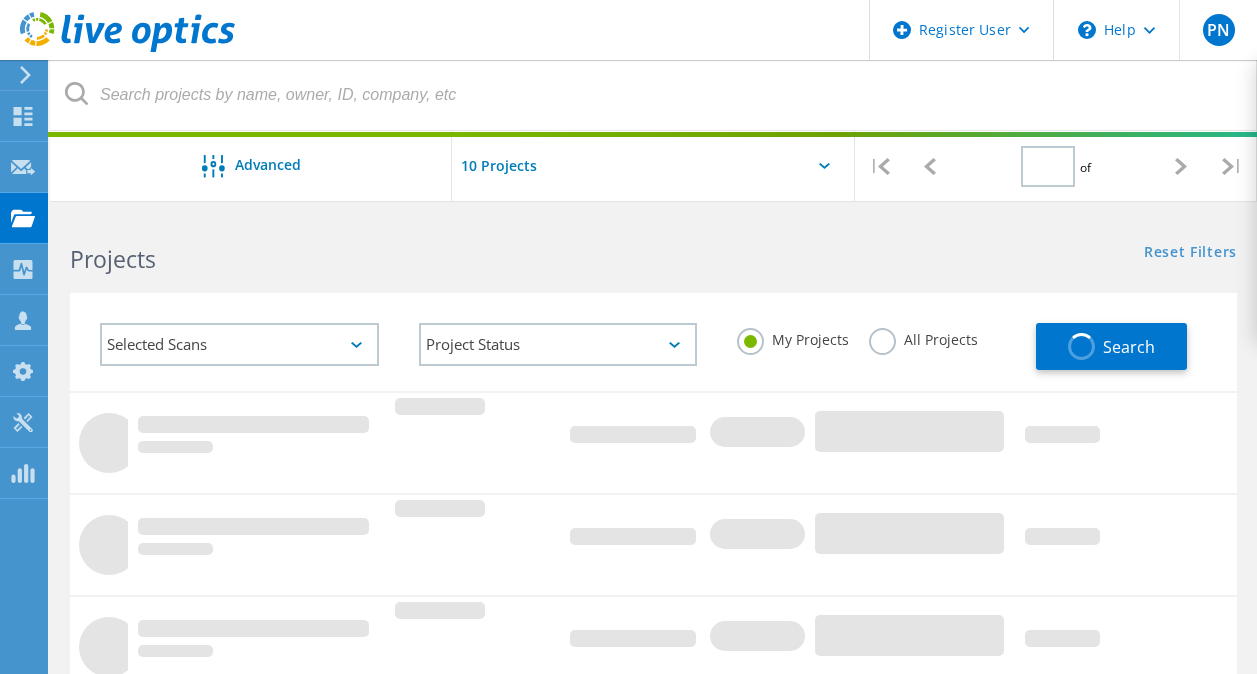 type on "1" 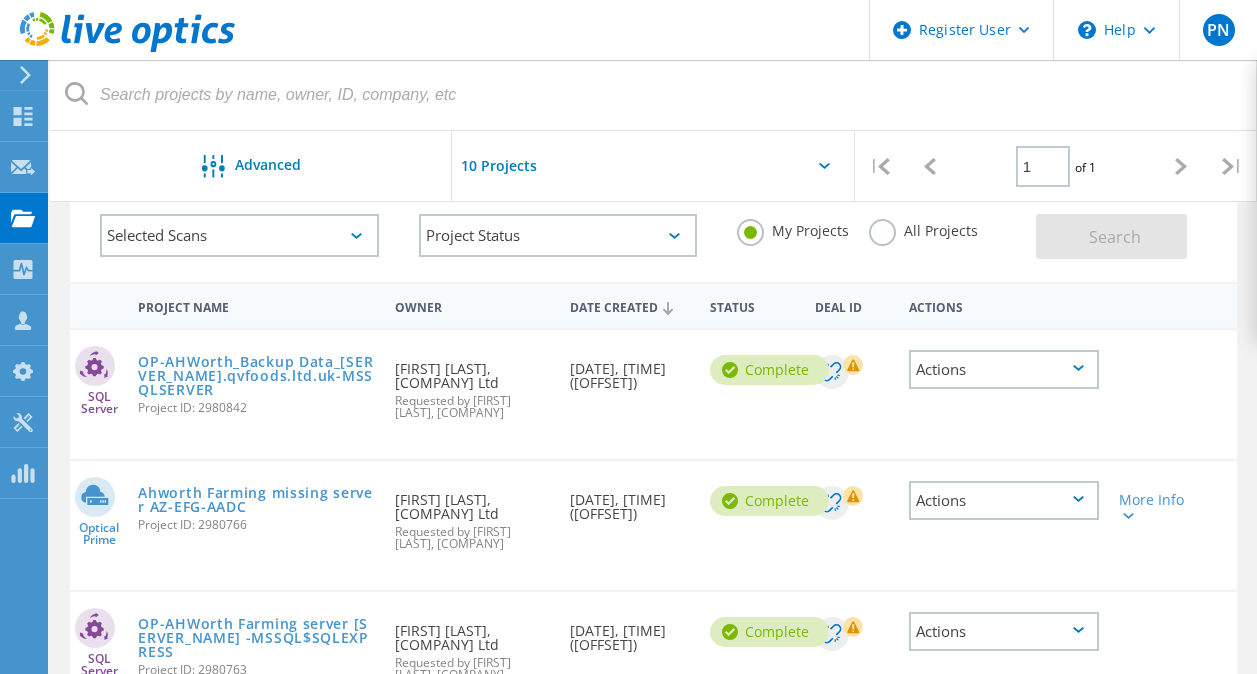 scroll, scrollTop: 200, scrollLeft: 0, axis: vertical 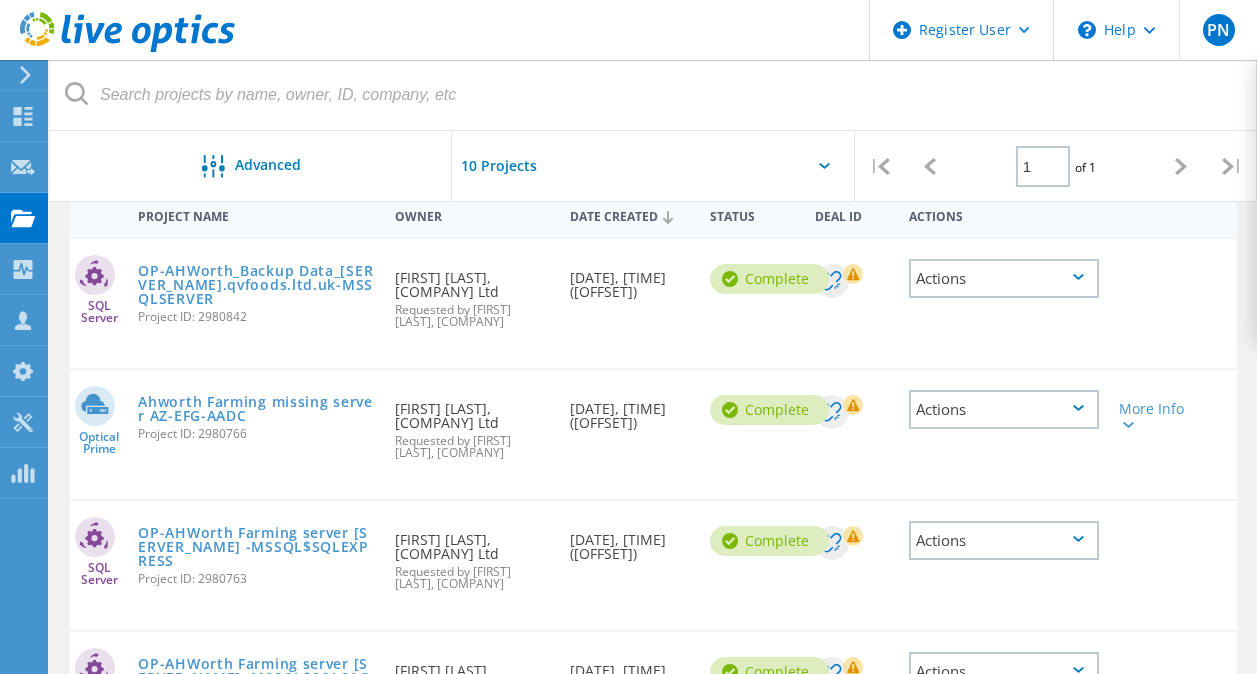 drag, startPoint x: 264, startPoint y: 451, endPoint x: 130, endPoint y: 458, distance: 134.18271 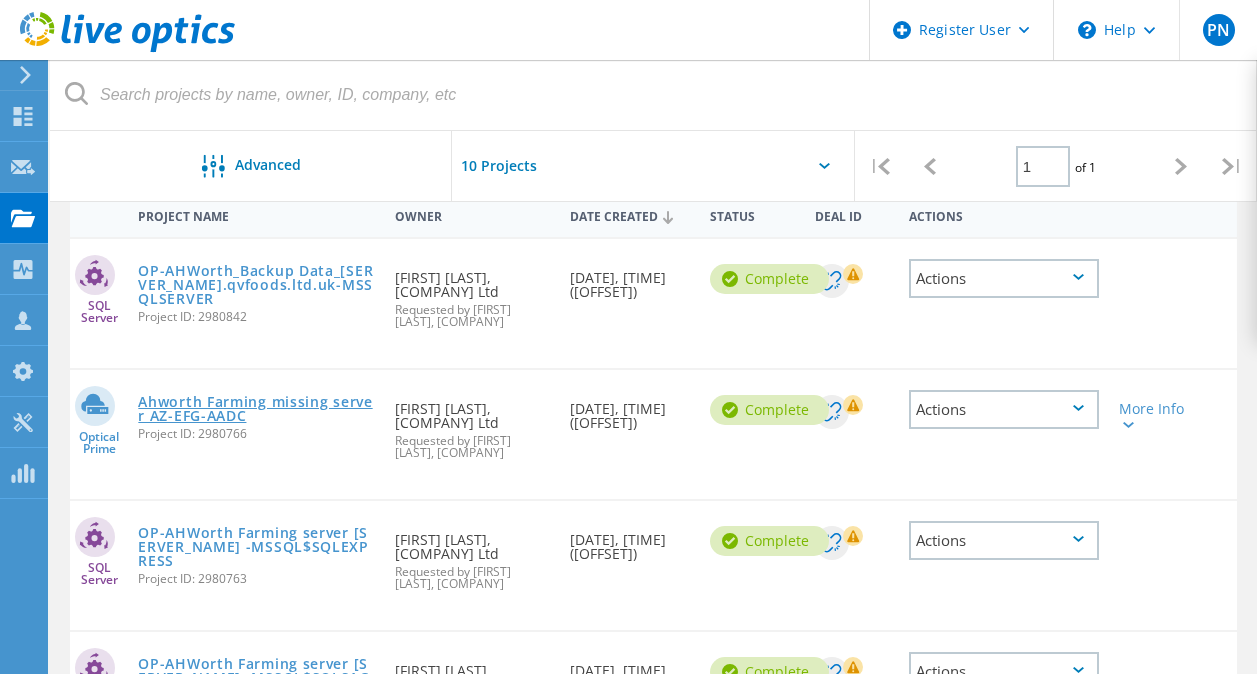 click on "Ahworth Farming missing server [SERVER_NAME]" 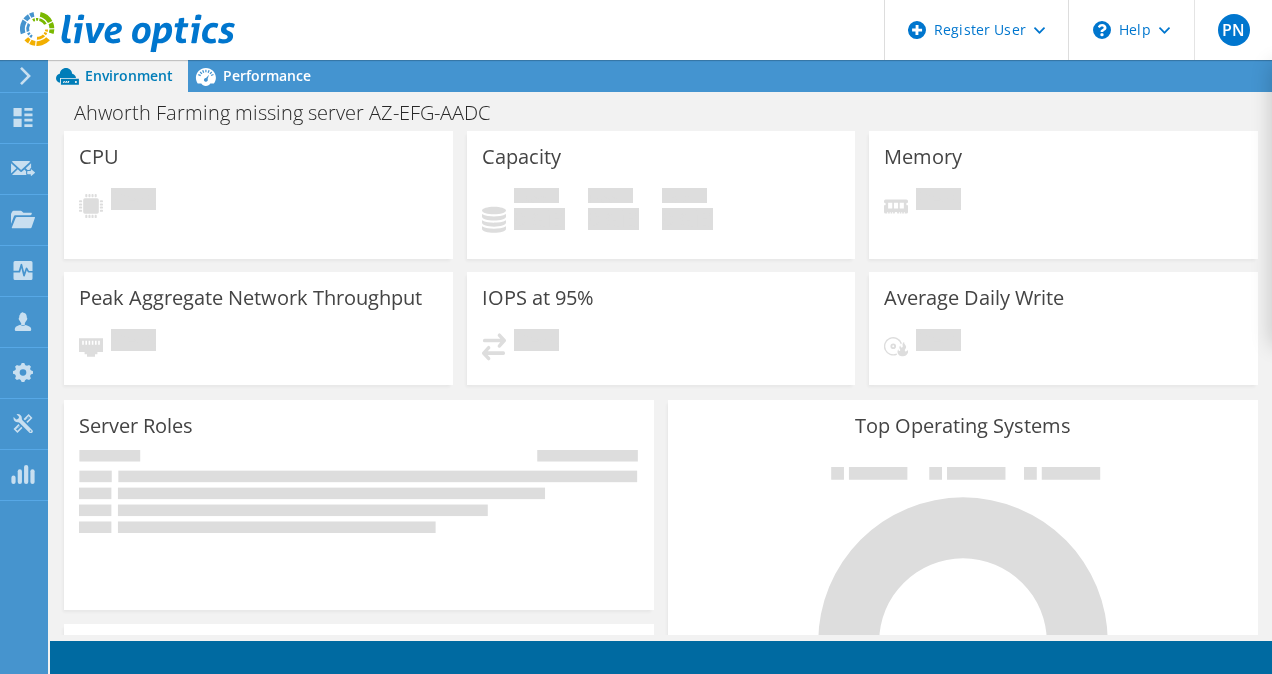 scroll, scrollTop: 0, scrollLeft: 0, axis: both 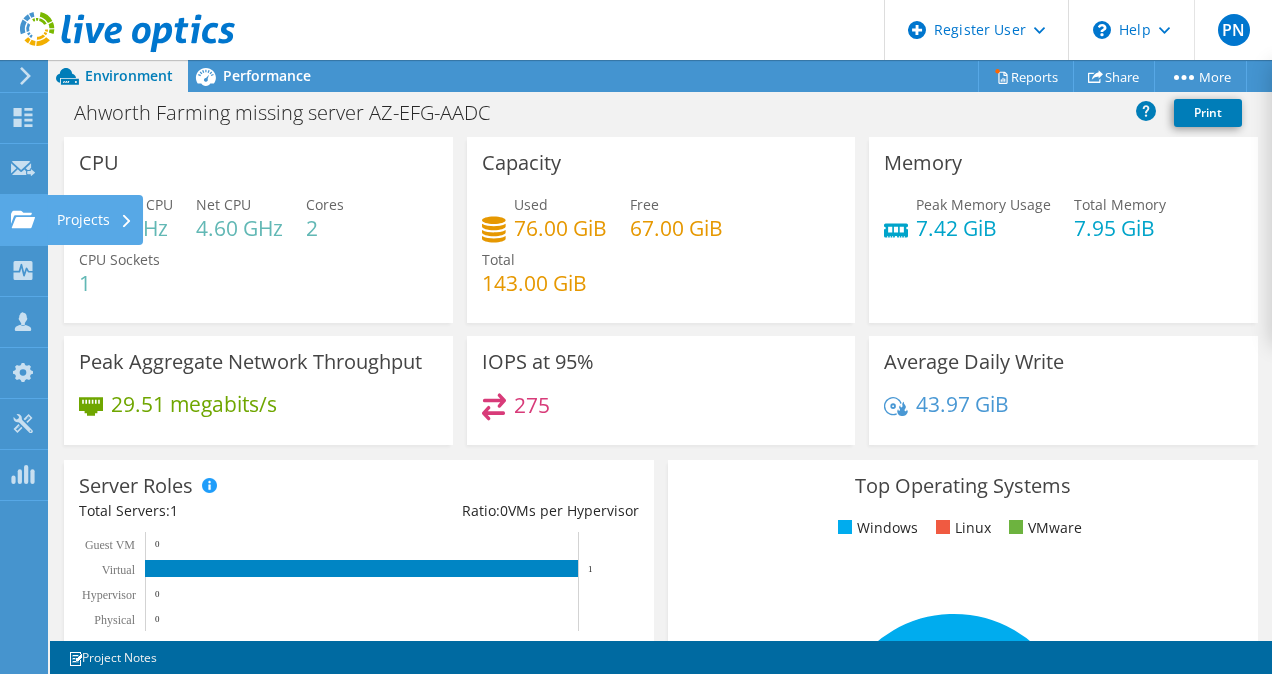click on "Projects" at bounding box center (95, 220) 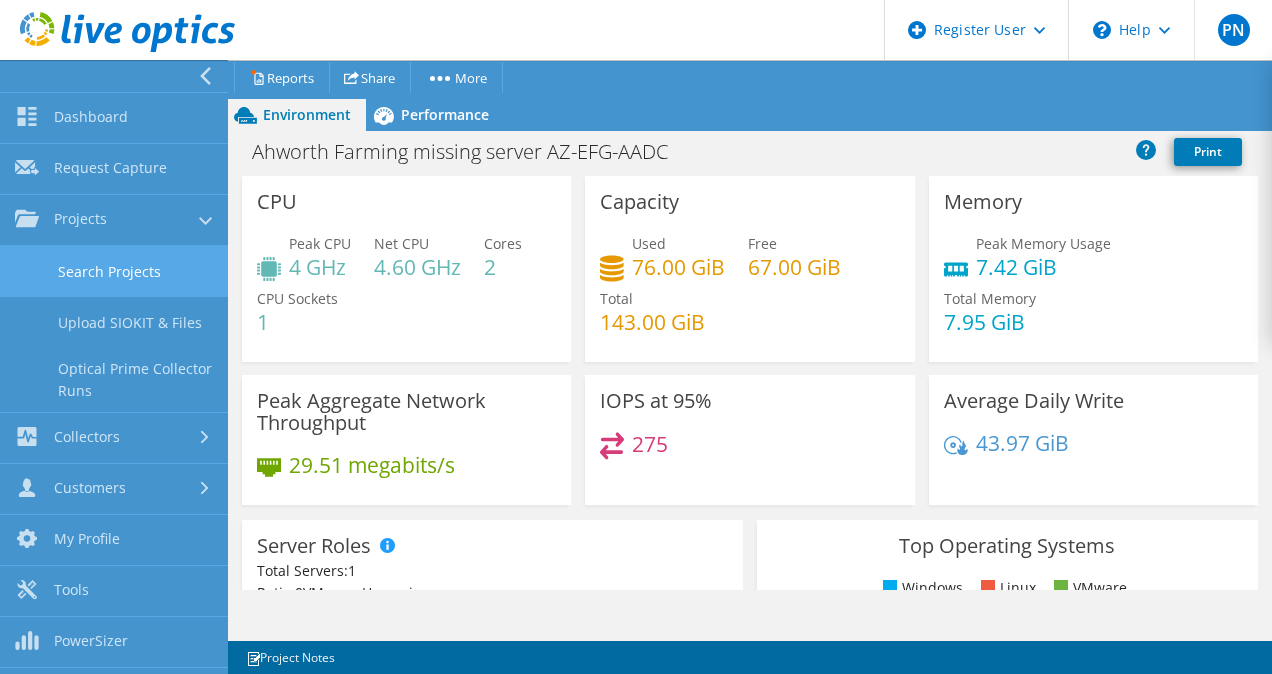 click on "Search Projects" at bounding box center (114, 271) 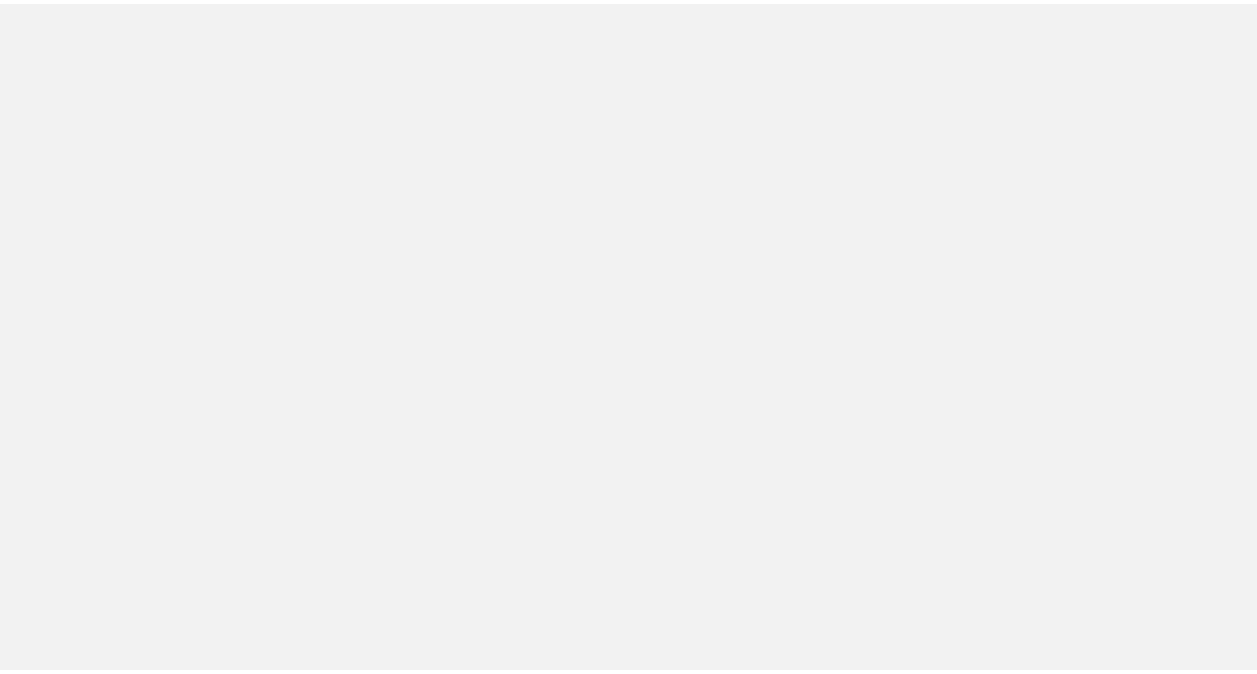 scroll, scrollTop: 0, scrollLeft: 0, axis: both 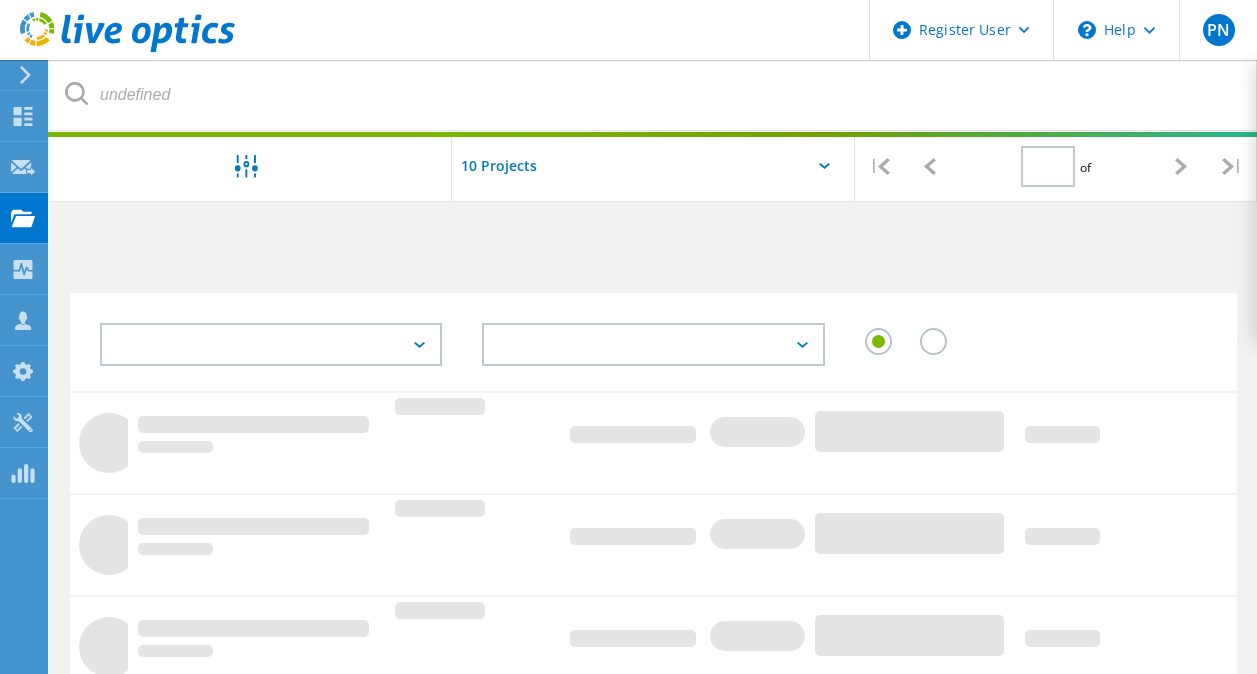 type on "1" 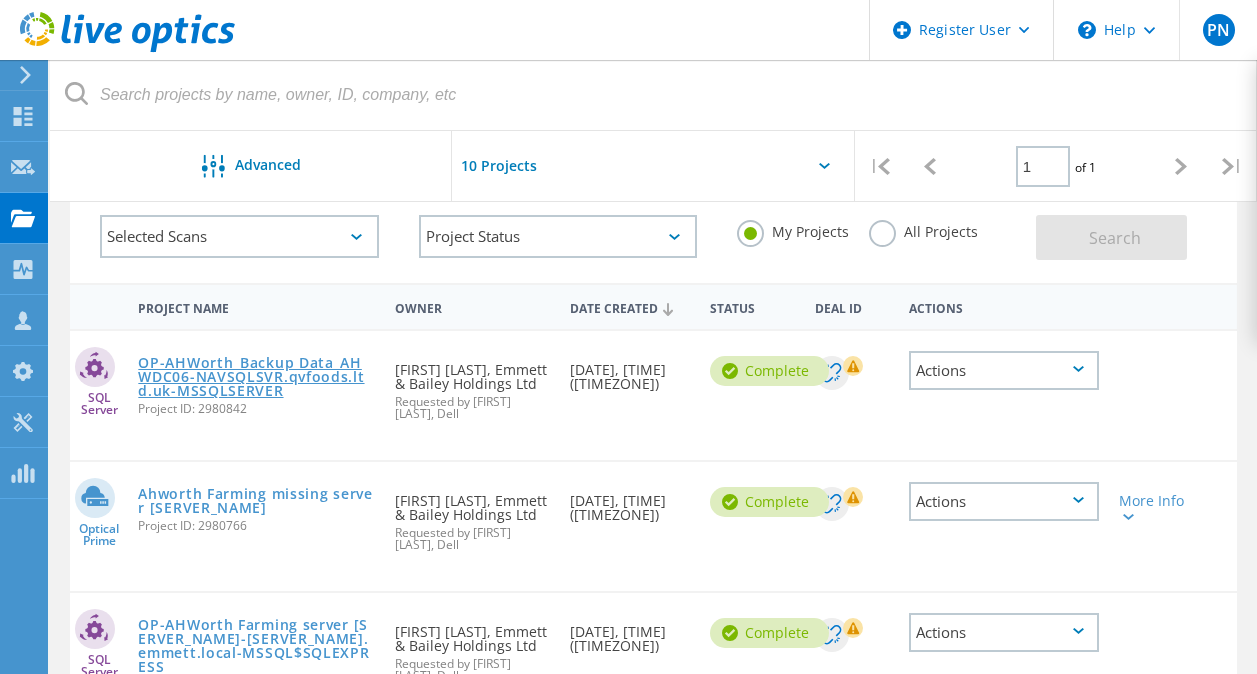scroll, scrollTop: 100, scrollLeft: 0, axis: vertical 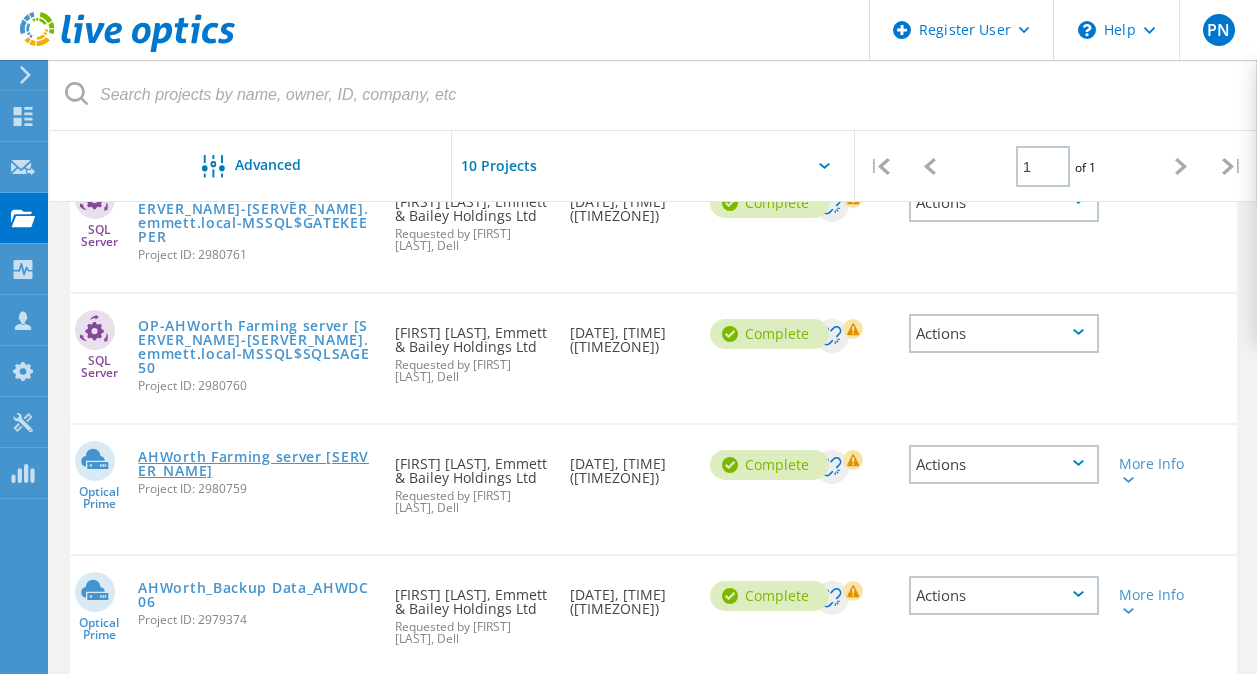 drag, startPoint x: 203, startPoint y: 551, endPoint x: 177, endPoint y: 539, distance: 28.635643 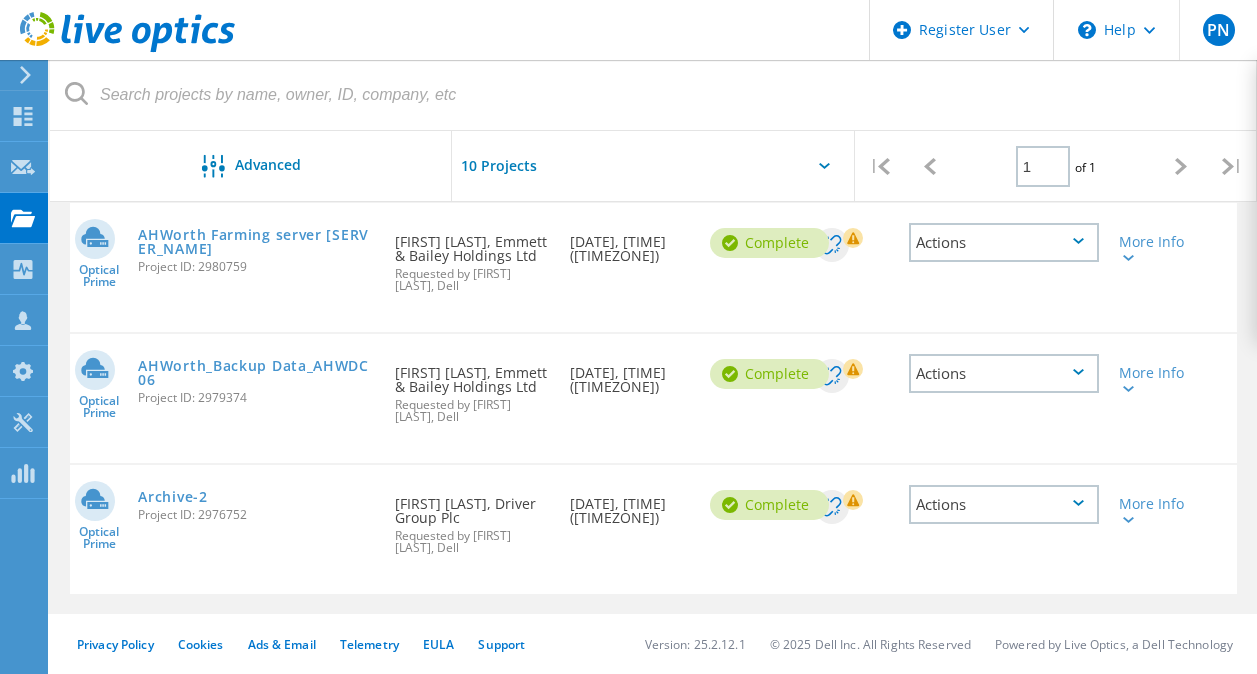 scroll, scrollTop: 1100, scrollLeft: 0, axis: vertical 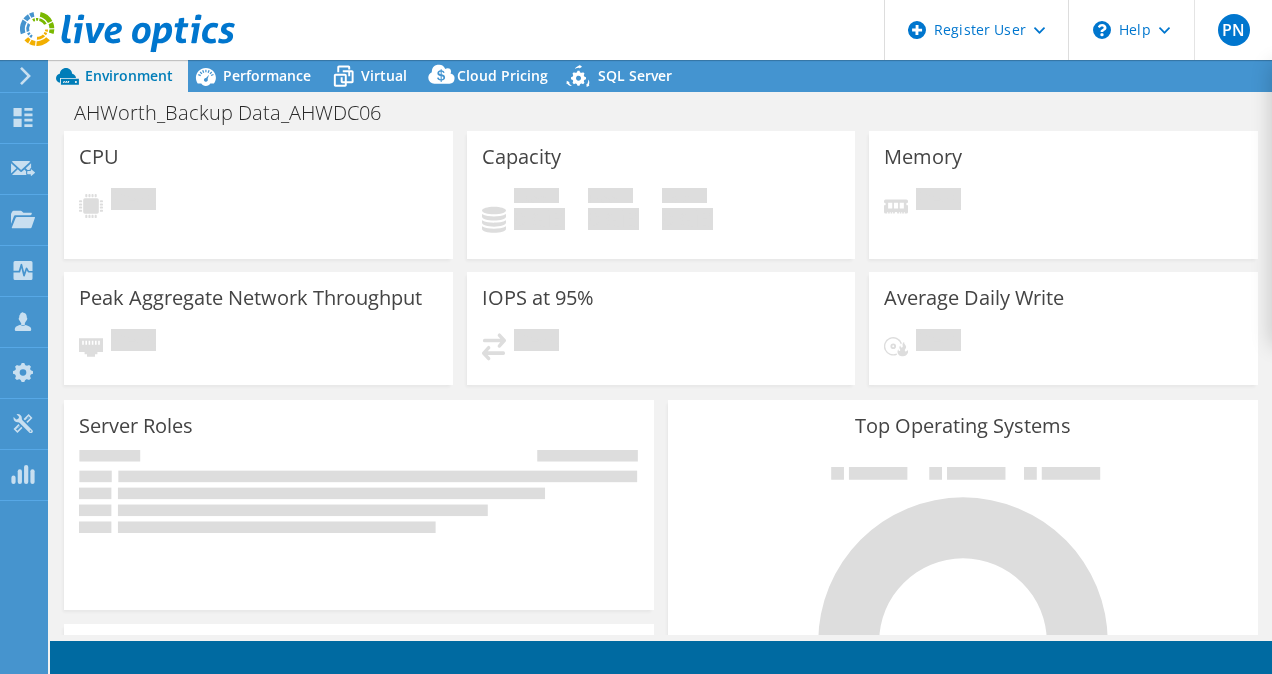 select on "EULondon" 